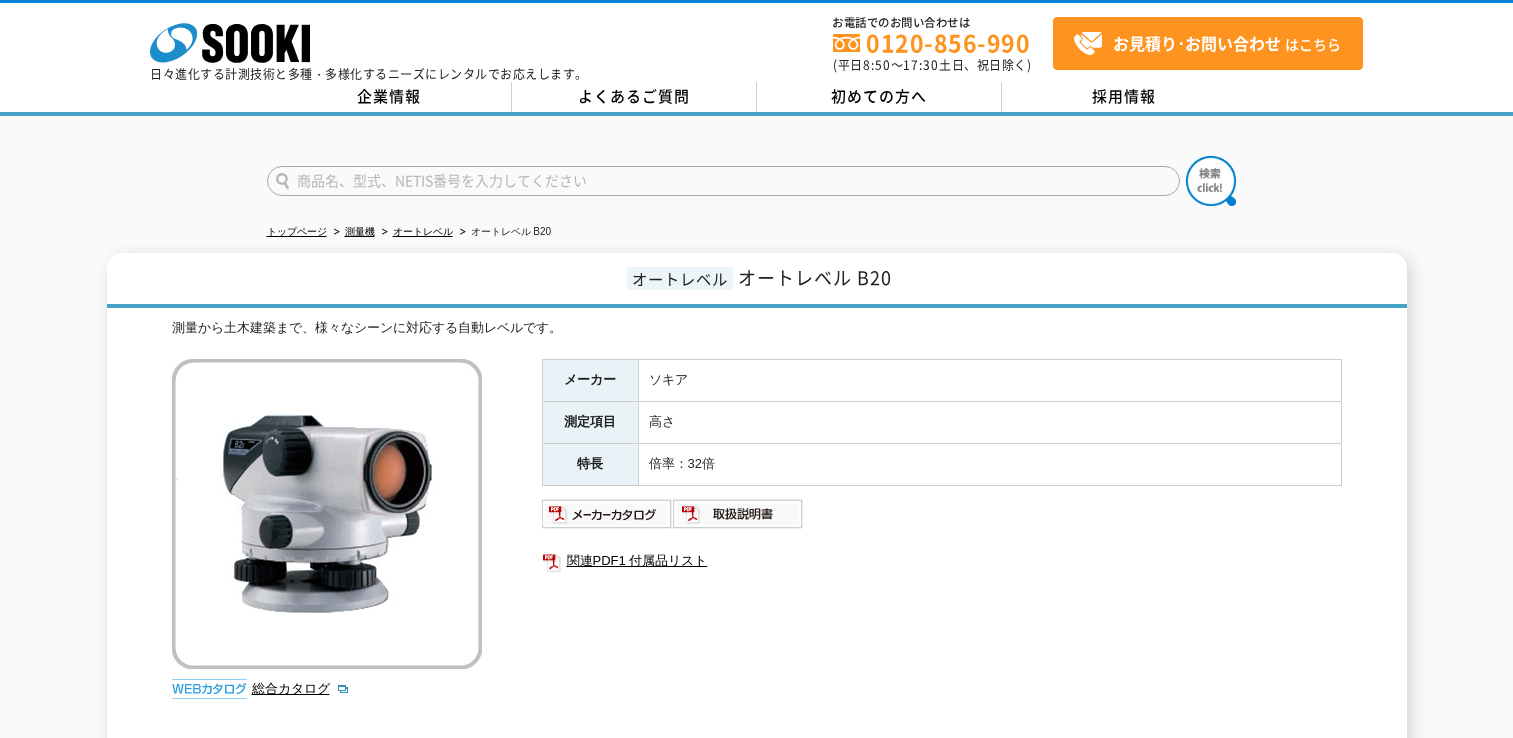 scroll, scrollTop: 0, scrollLeft: 0, axis: both 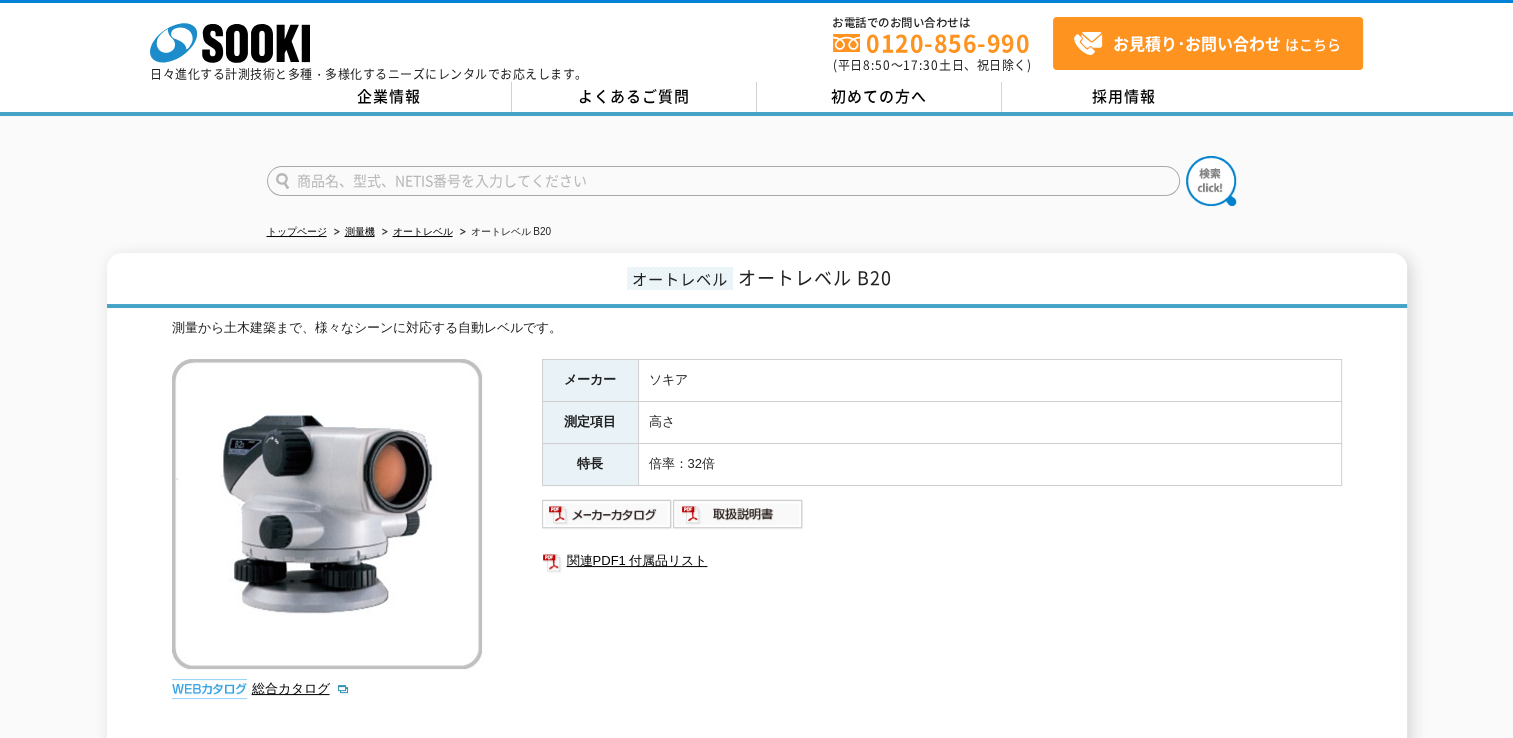 click at bounding box center [723, 181] 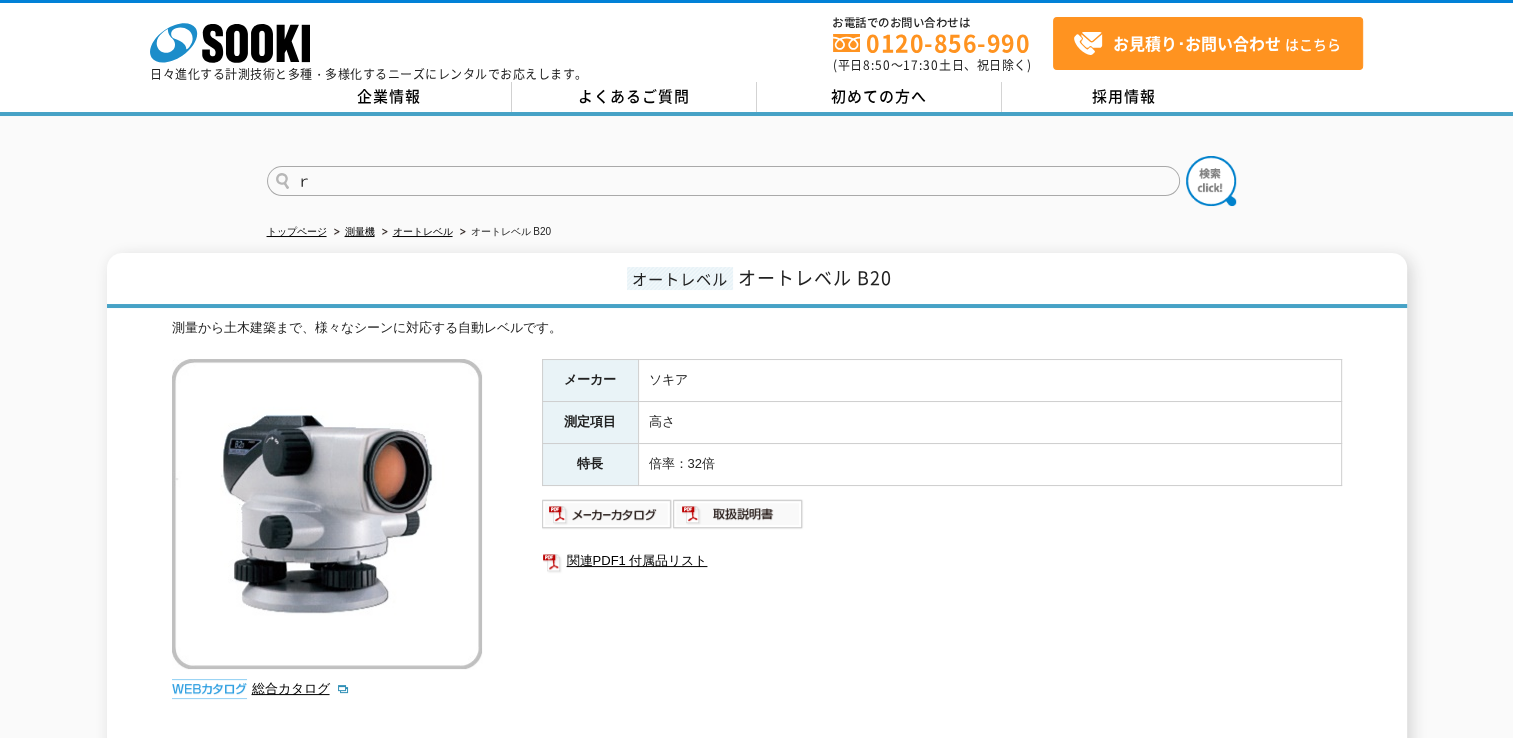 type on "れ" 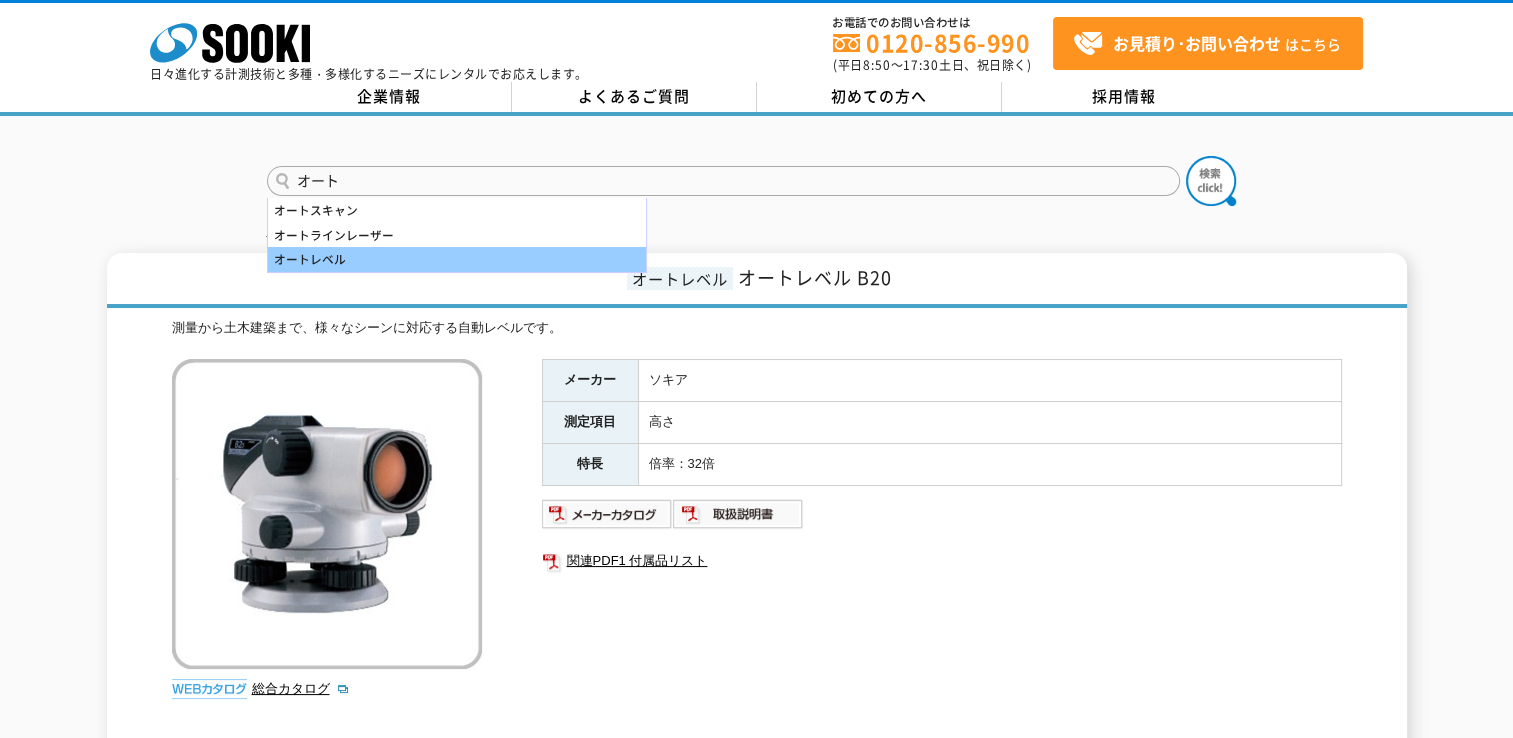 click on "オートレベル" at bounding box center [457, 259] 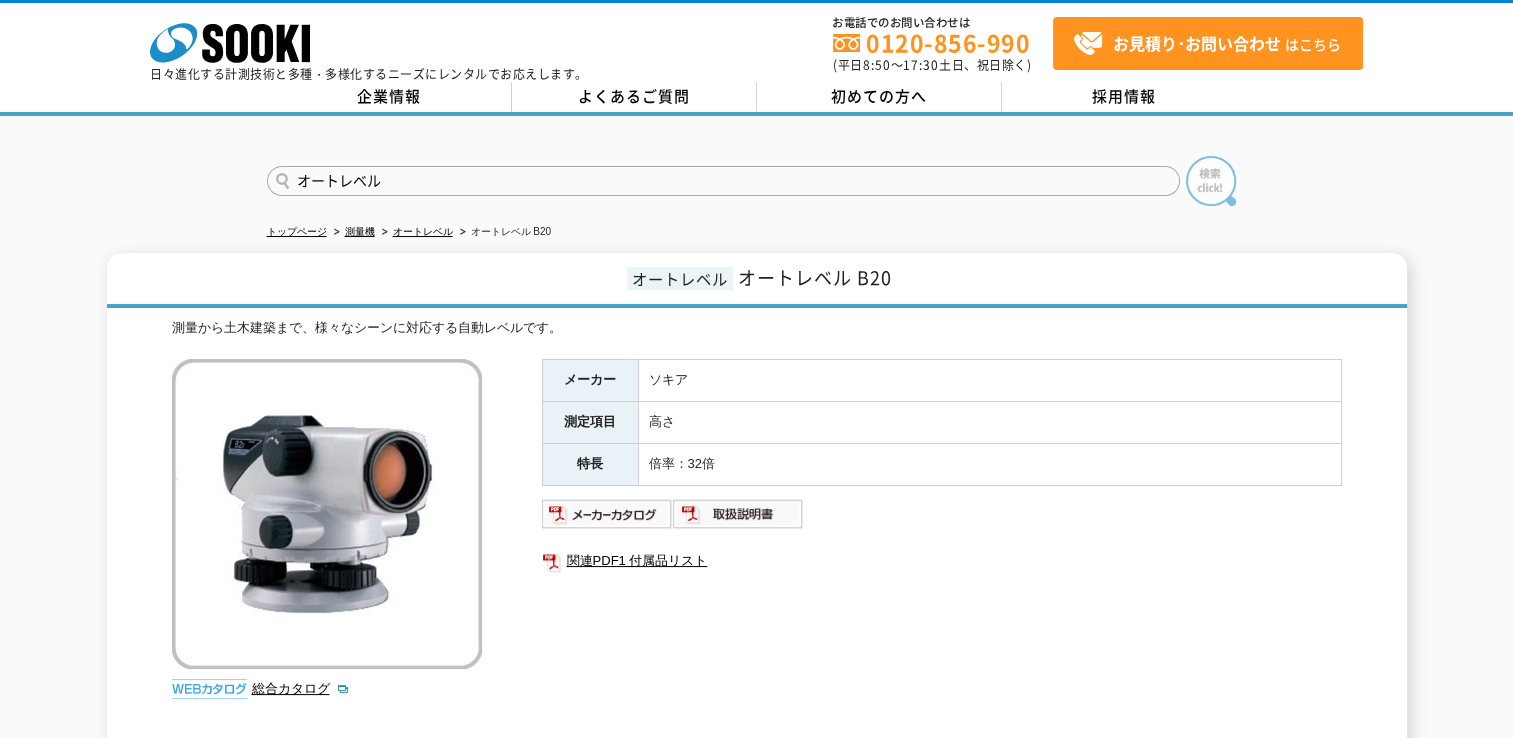 click at bounding box center (1211, 181) 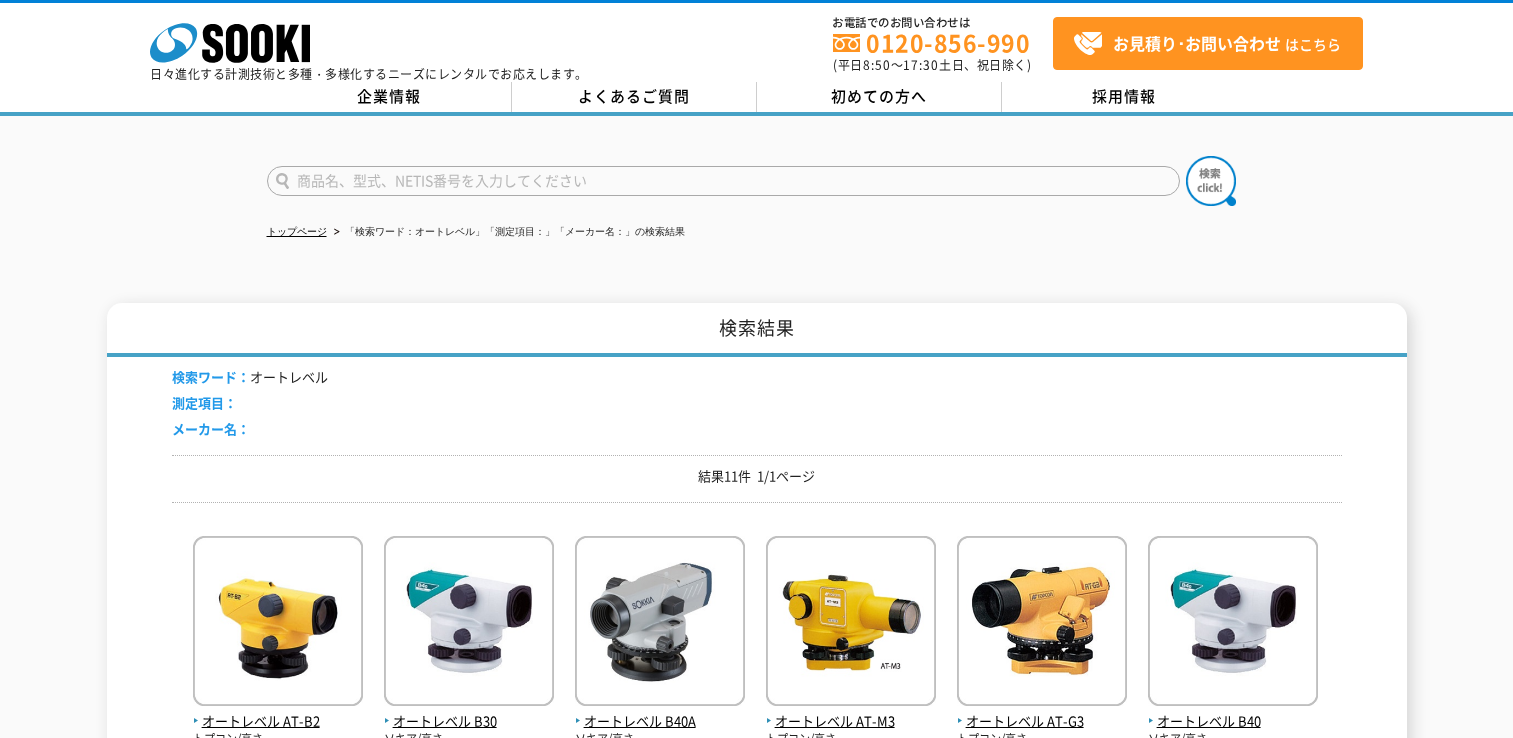 scroll, scrollTop: 0, scrollLeft: 0, axis: both 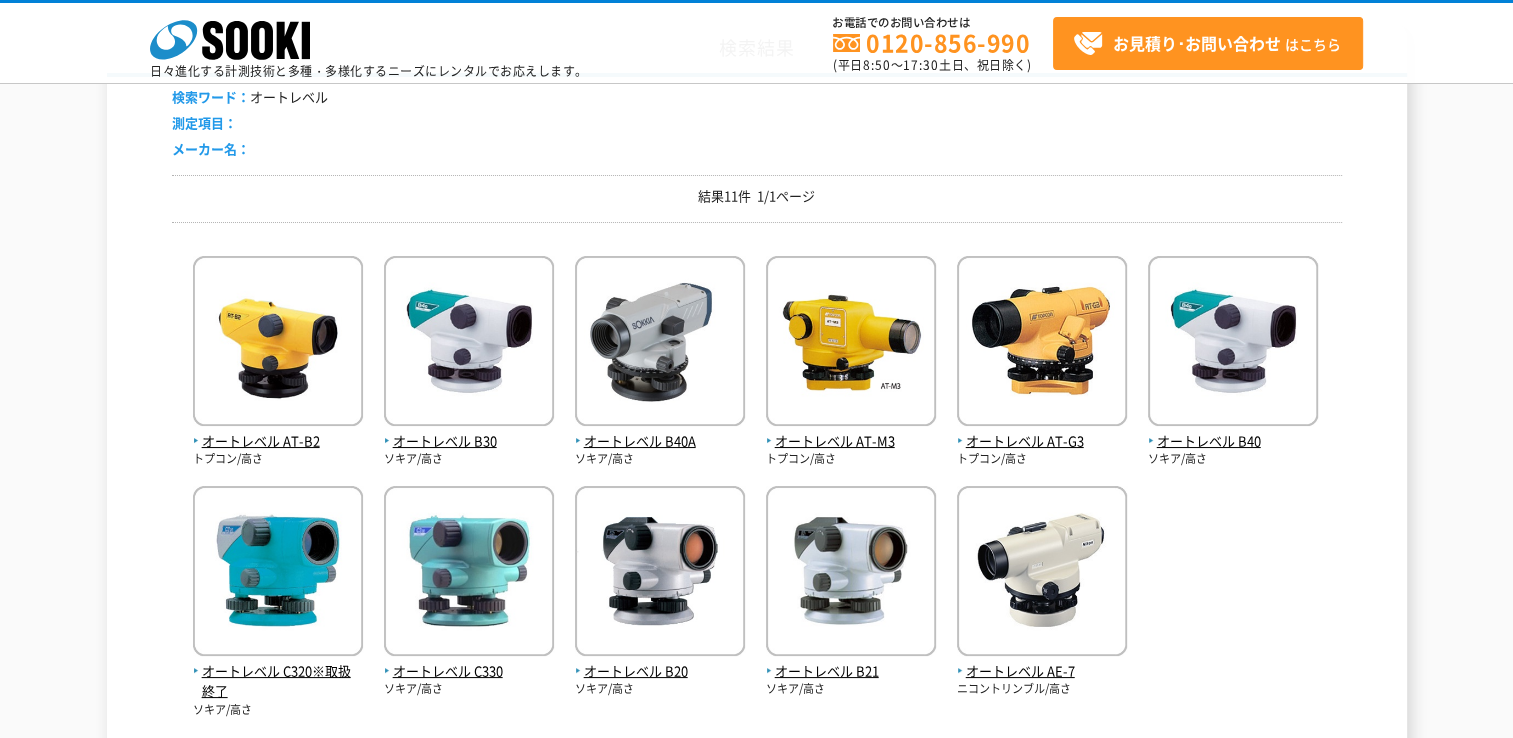 click on "株式会社 ソーキ
spMenu
日々進化する計測技術と多種・多様化するニーズにレンタルでお応えします。
お電話でのお問い合わせは
0120-856-990
(平日 8:50 ～ 17:30 土日、祝日除く)
お見積り･お問い合わせ はこちら
企業情報
よくあるご質問" at bounding box center (756, 445) 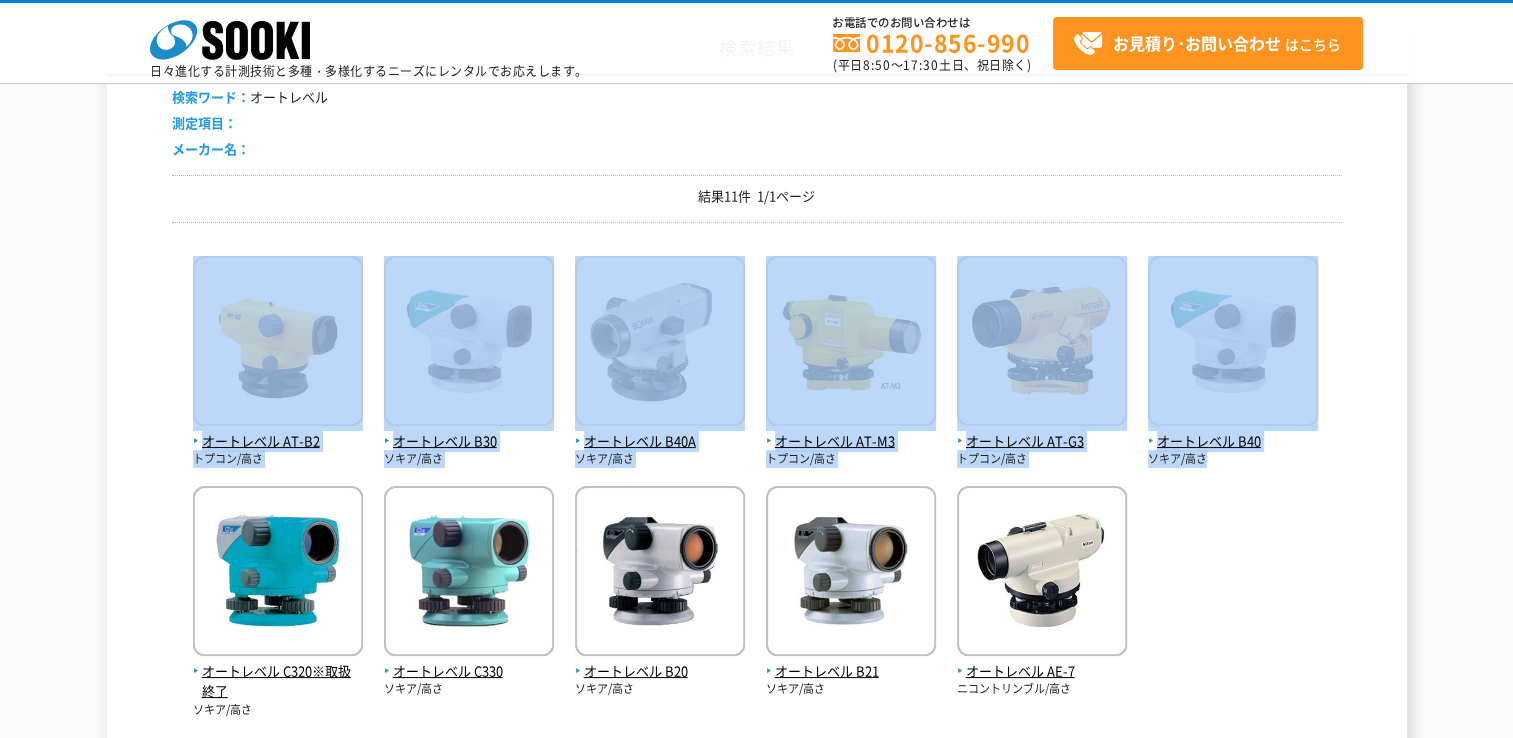 drag, startPoint x: 109, startPoint y: 282, endPoint x: 1369, endPoint y: 510, distance: 1280.4624 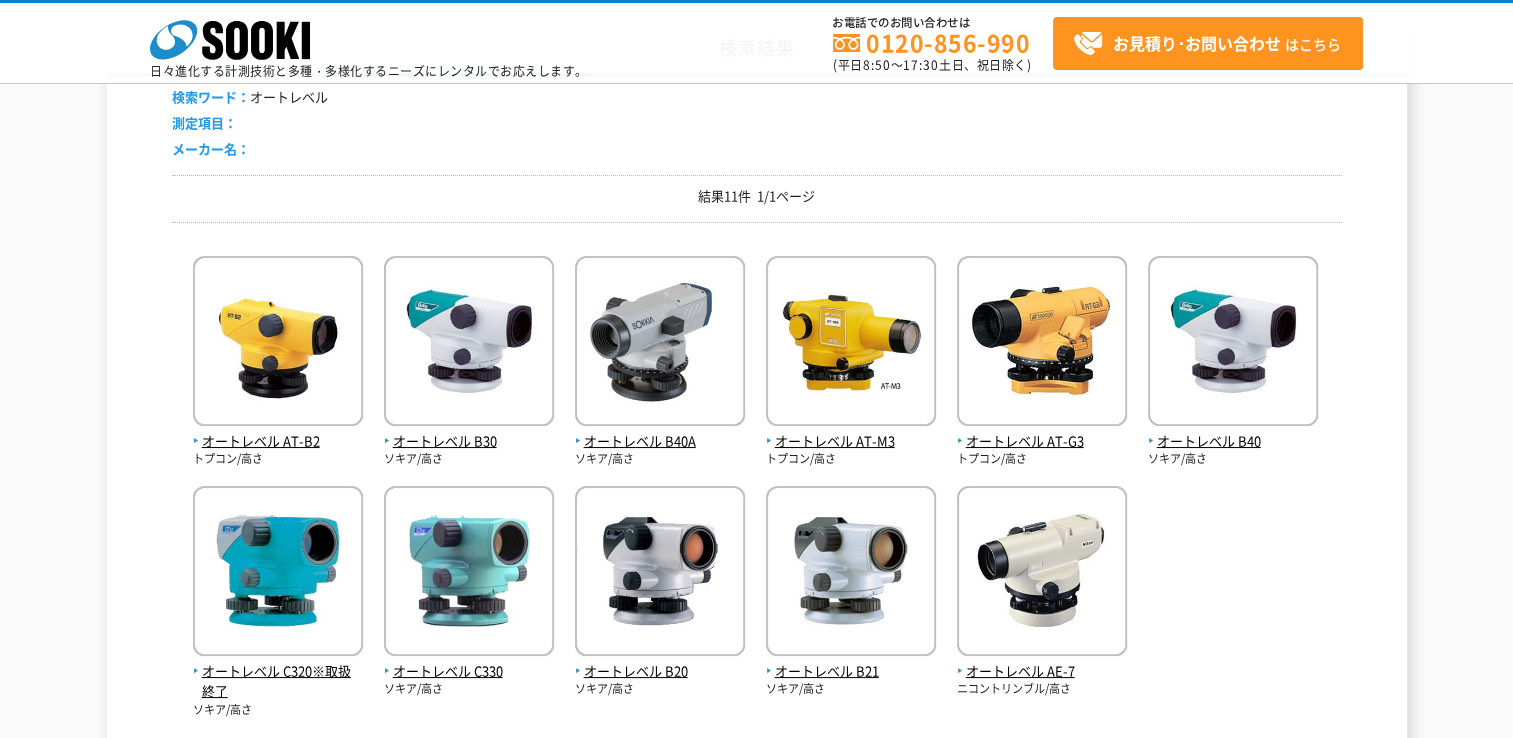 click on "オートレベル AT-B2
トプコン/高さ
オートレベル B30
ソキア/高さ" at bounding box center [757, 478] 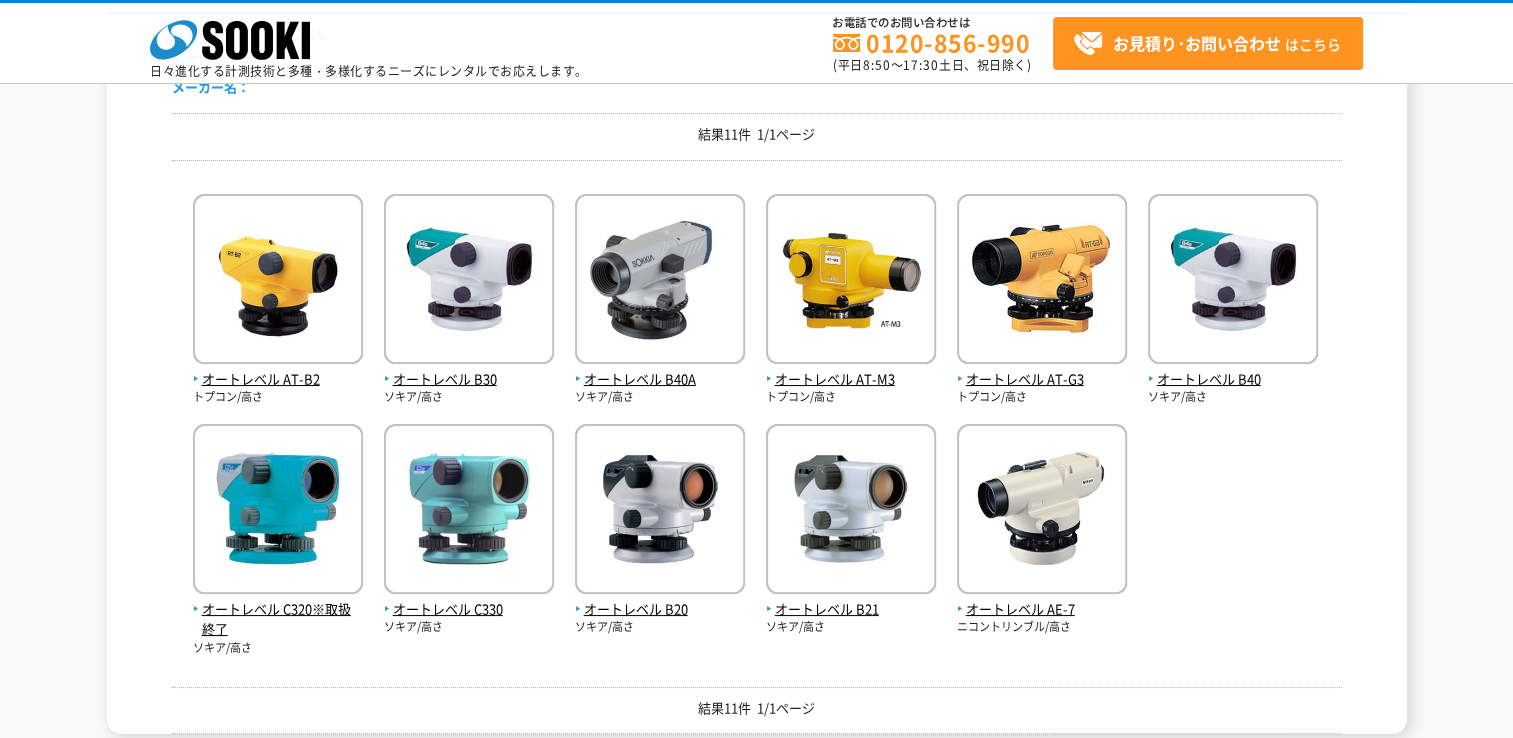 scroll, scrollTop: 200, scrollLeft: 0, axis: vertical 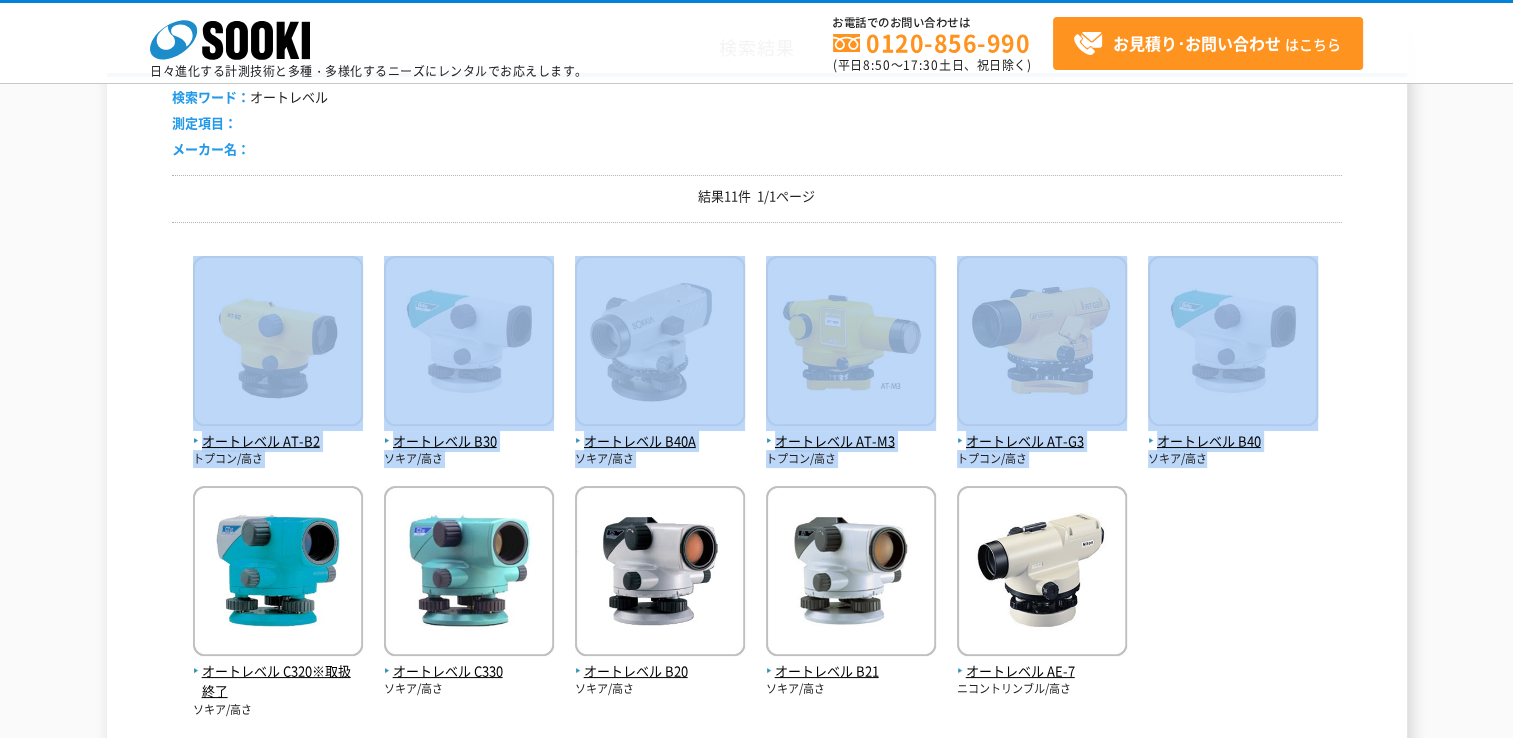 drag, startPoint x: 104, startPoint y: 331, endPoint x: 1296, endPoint y: 582, distance: 1218.14 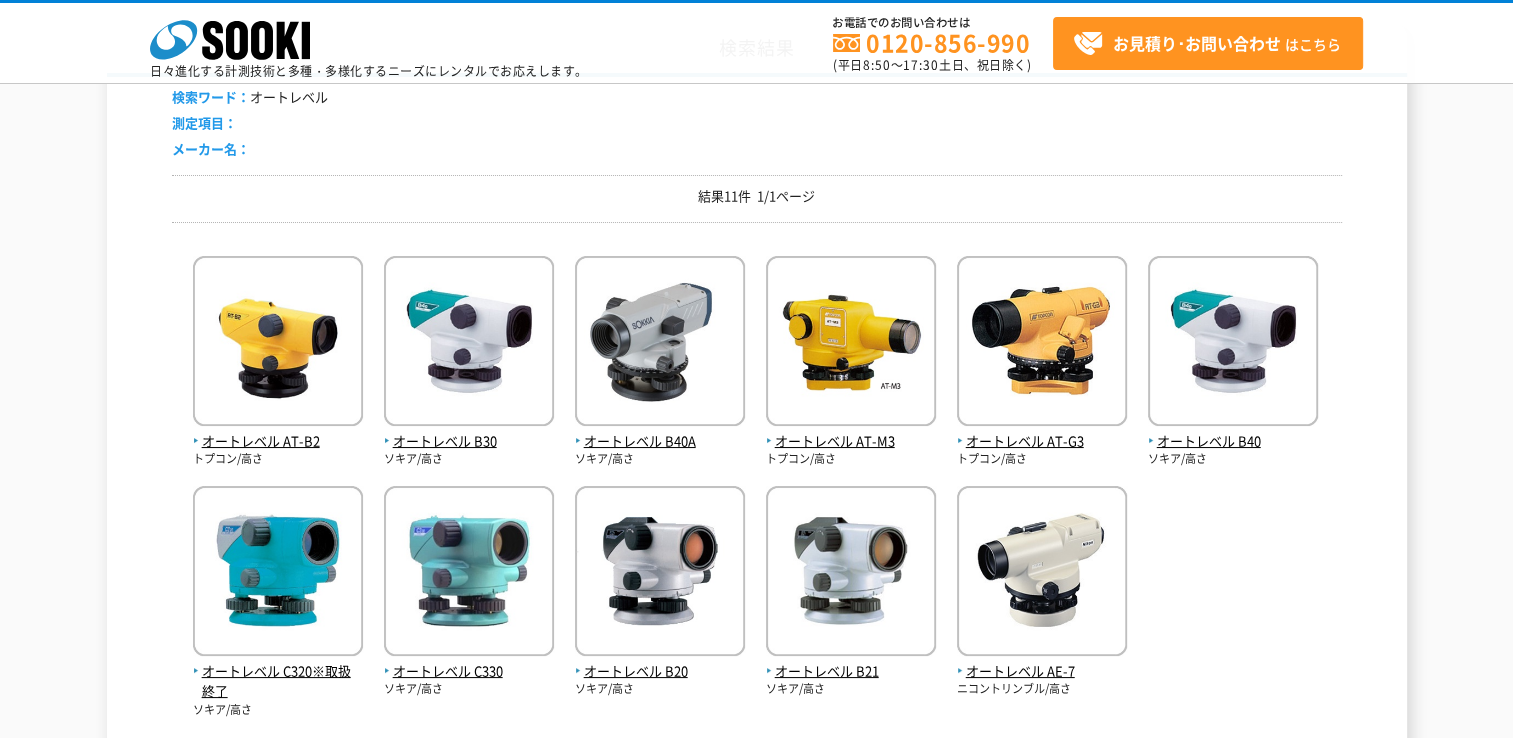 drag, startPoint x: 1296, startPoint y: 582, endPoint x: 1230, endPoint y: 640, distance: 87.86353 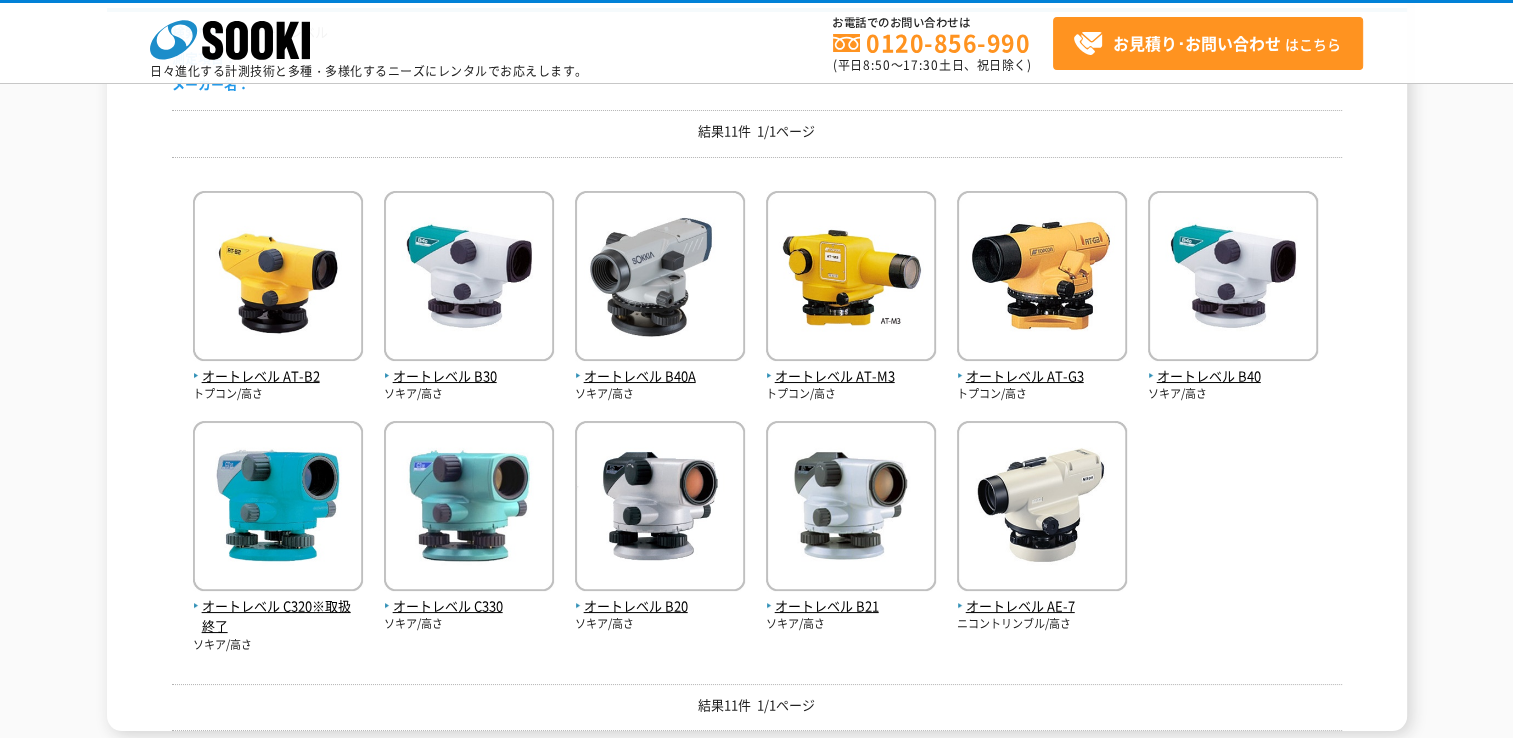scroll, scrollTop: 300, scrollLeft: 0, axis: vertical 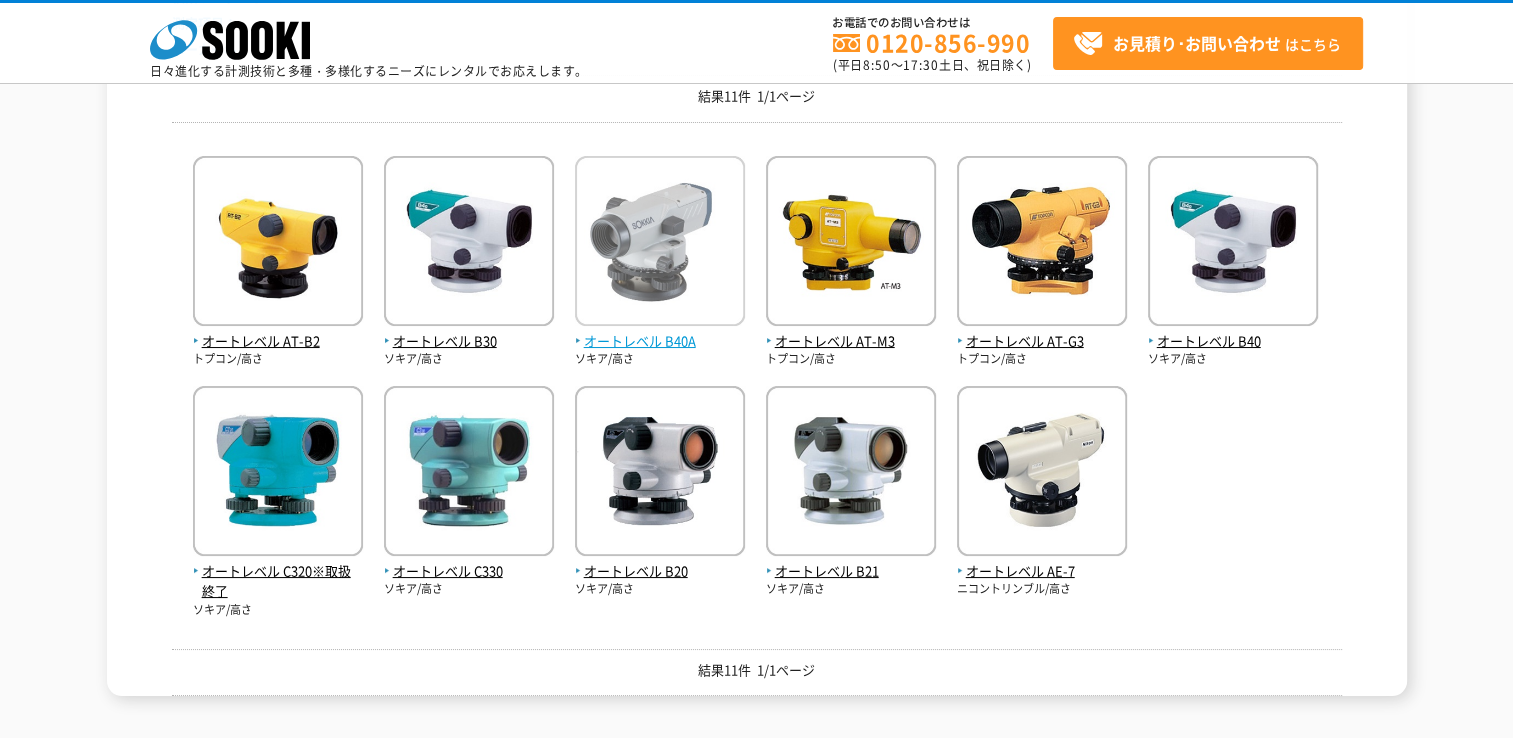 click on "オートレベル B40A" at bounding box center (660, 341) 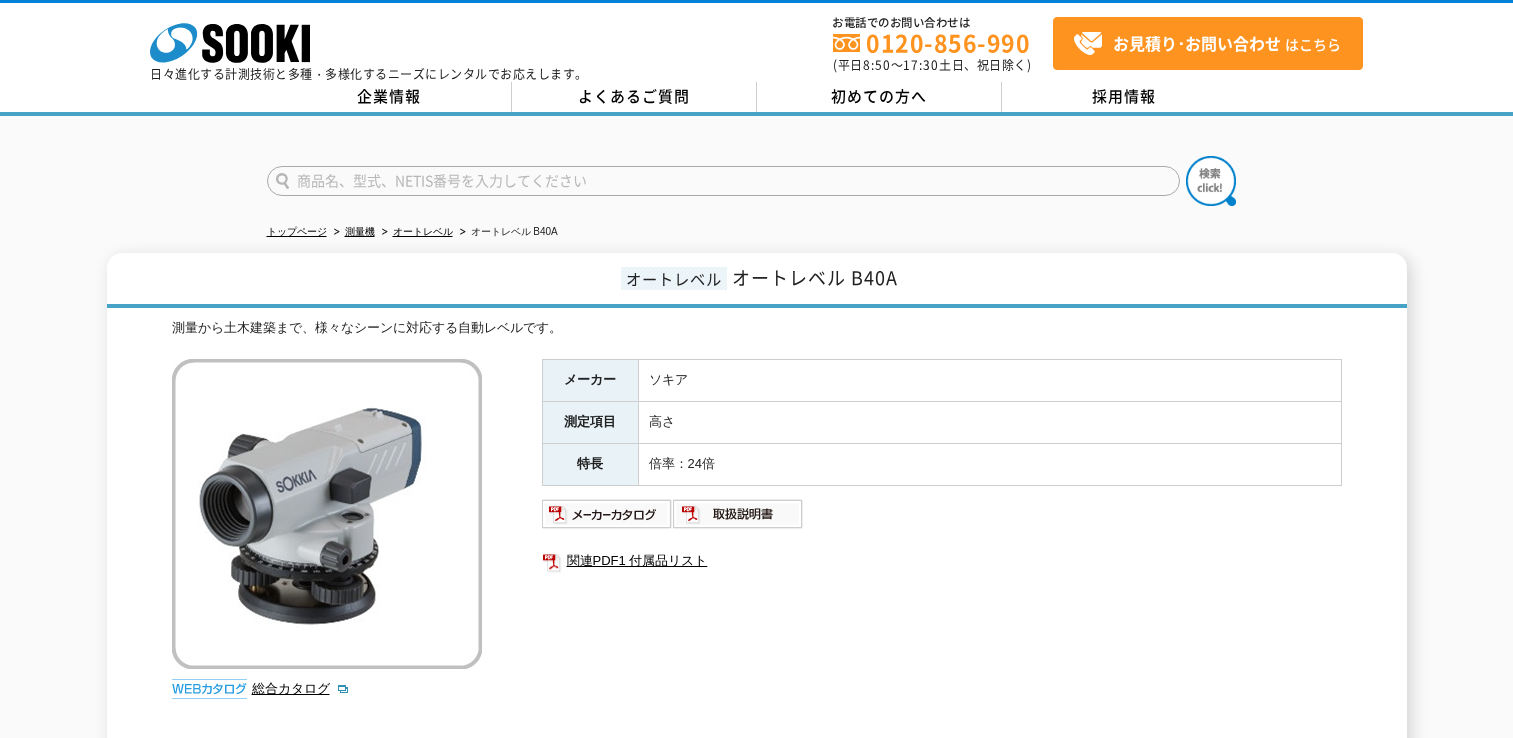 scroll, scrollTop: 0, scrollLeft: 0, axis: both 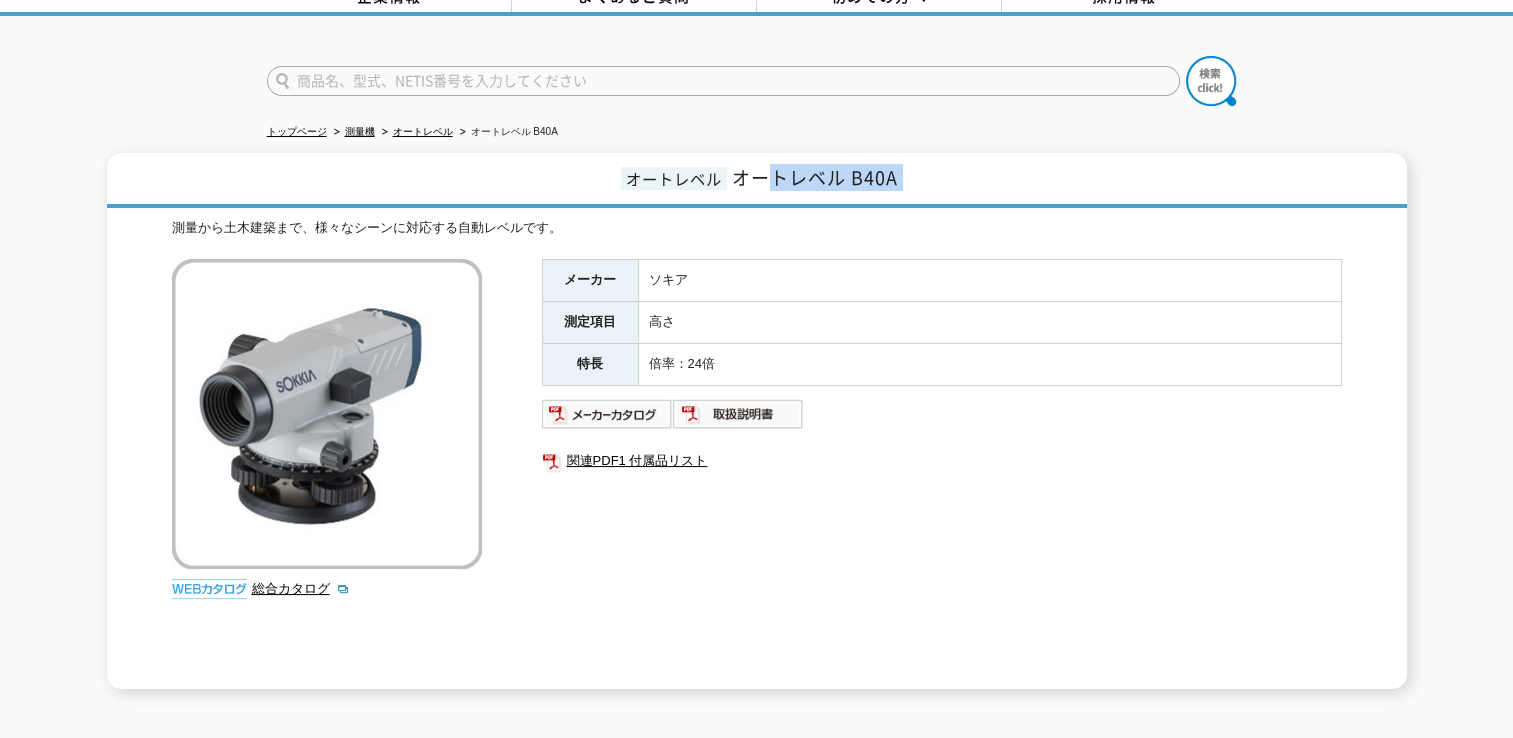 drag, startPoint x: 151, startPoint y: 226, endPoint x: 774, endPoint y: 201, distance: 623.5014 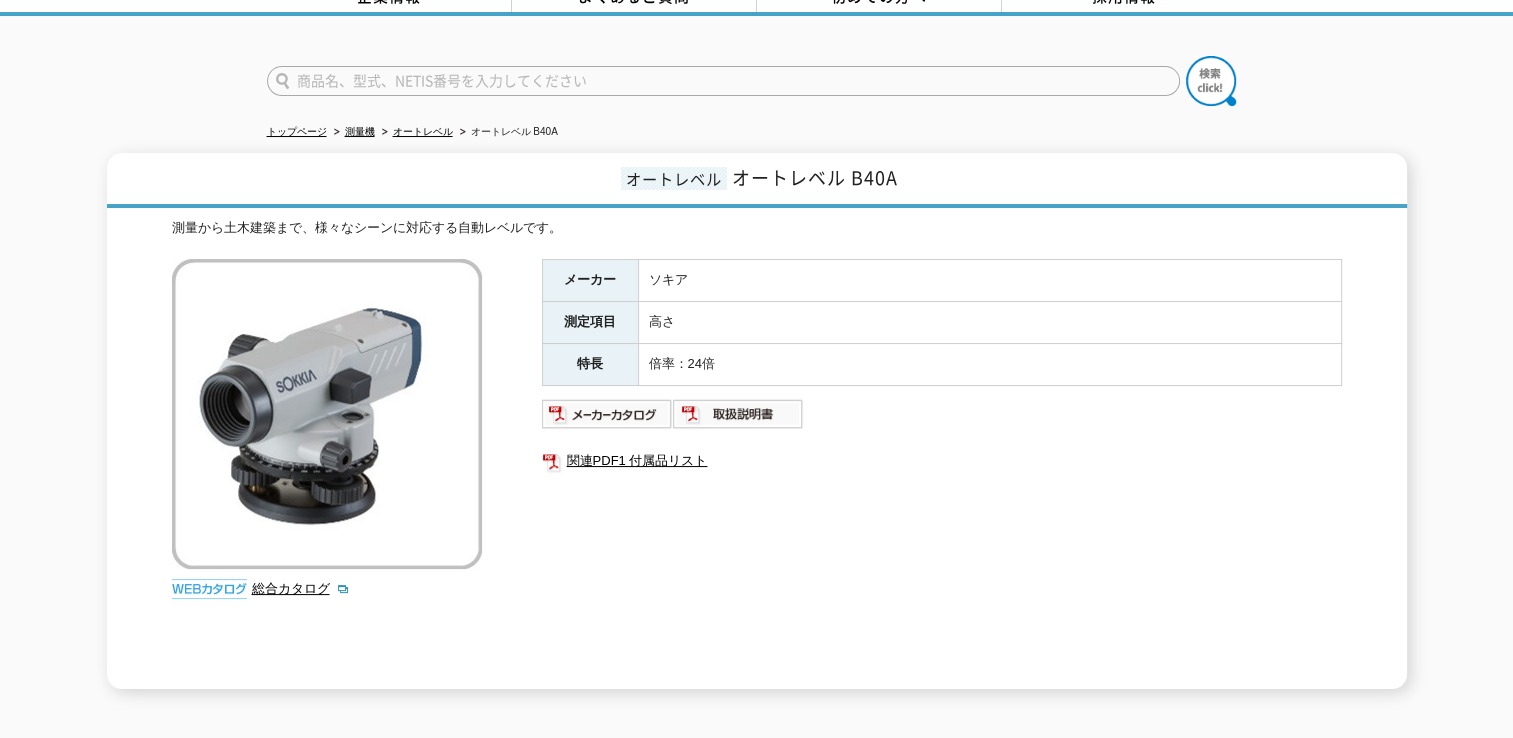 drag, startPoint x: 774, startPoint y: 201, endPoint x: 757, endPoint y: 259, distance: 60.440052 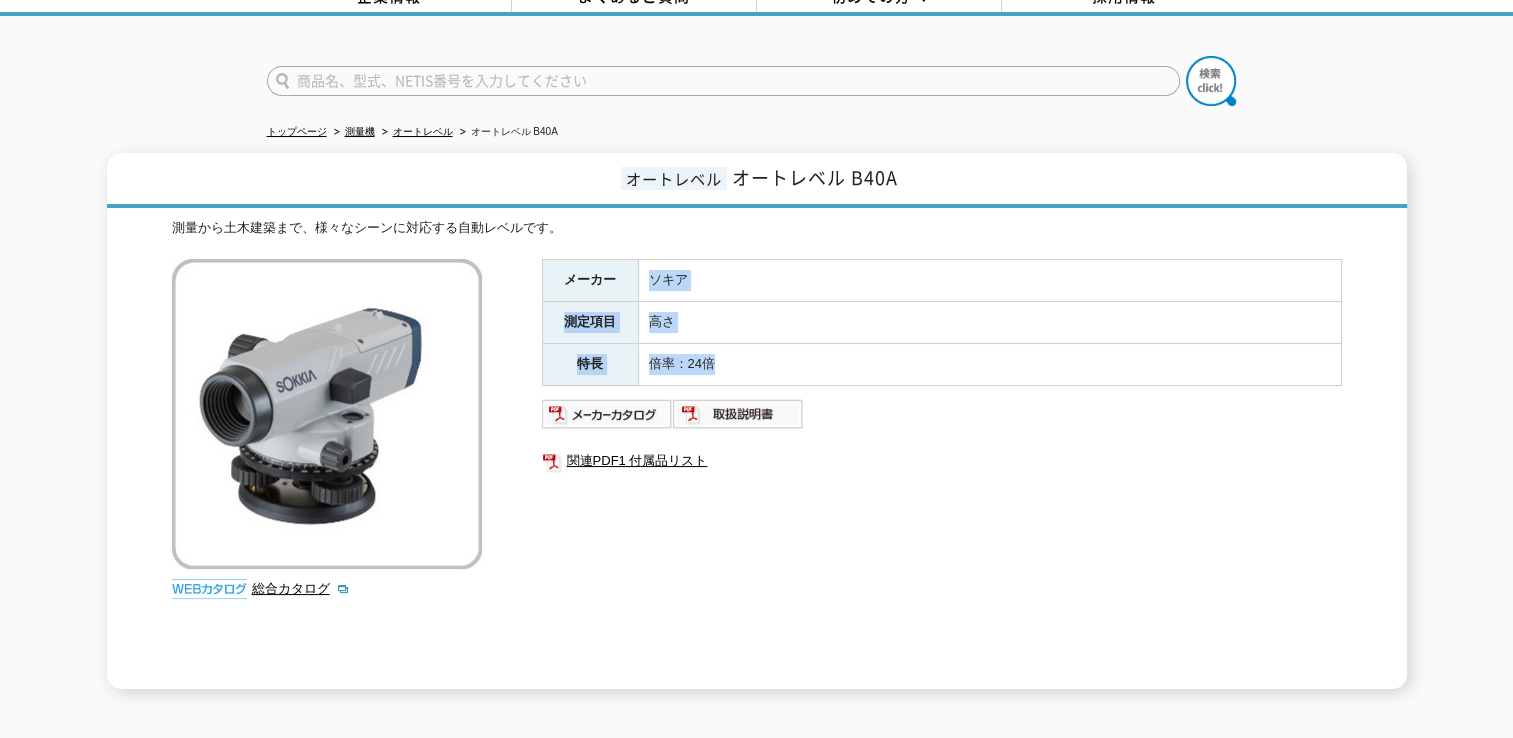 drag, startPoint x: 655, startPoint y: 283, endPoint x: 766, endPoint y: 359, distance: 134.52509 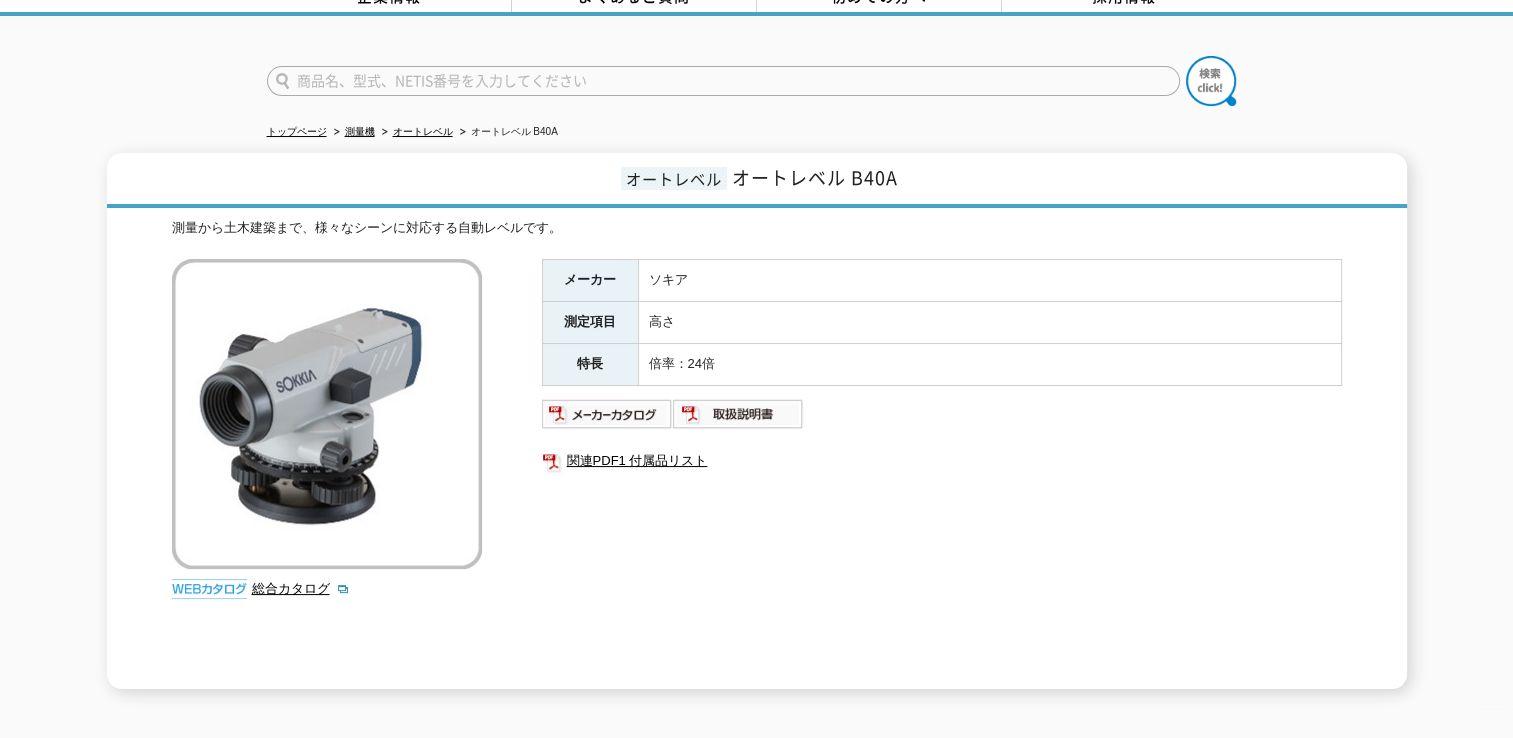 drag, startPoint x: 766, startPoint y: 359, endPoint x: 912, endPoint y: 441, distance: 167.45149 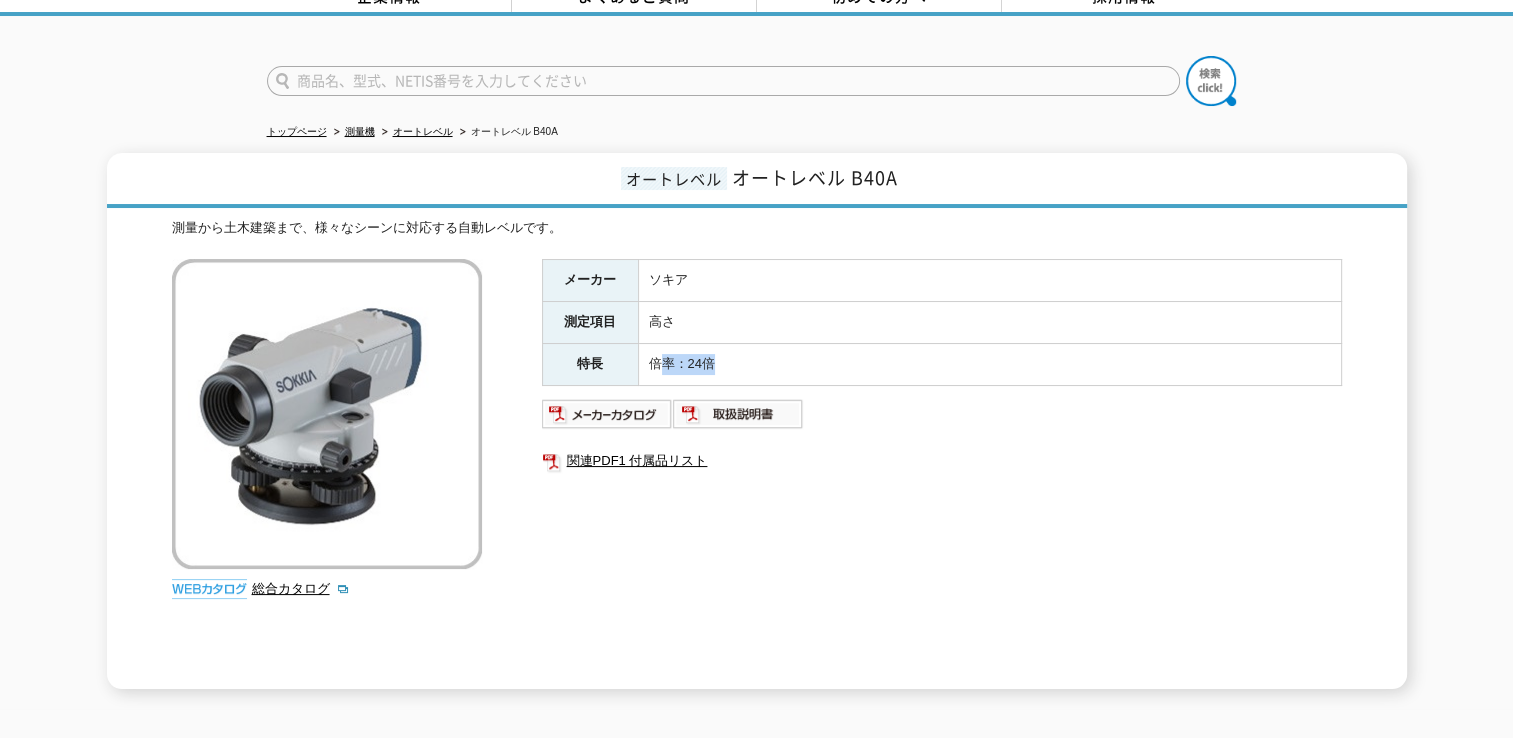 drag, startPoint x: 656, startPoint y: 374, endPoint x: 779, endPoint y: 349, distance: 125.51494 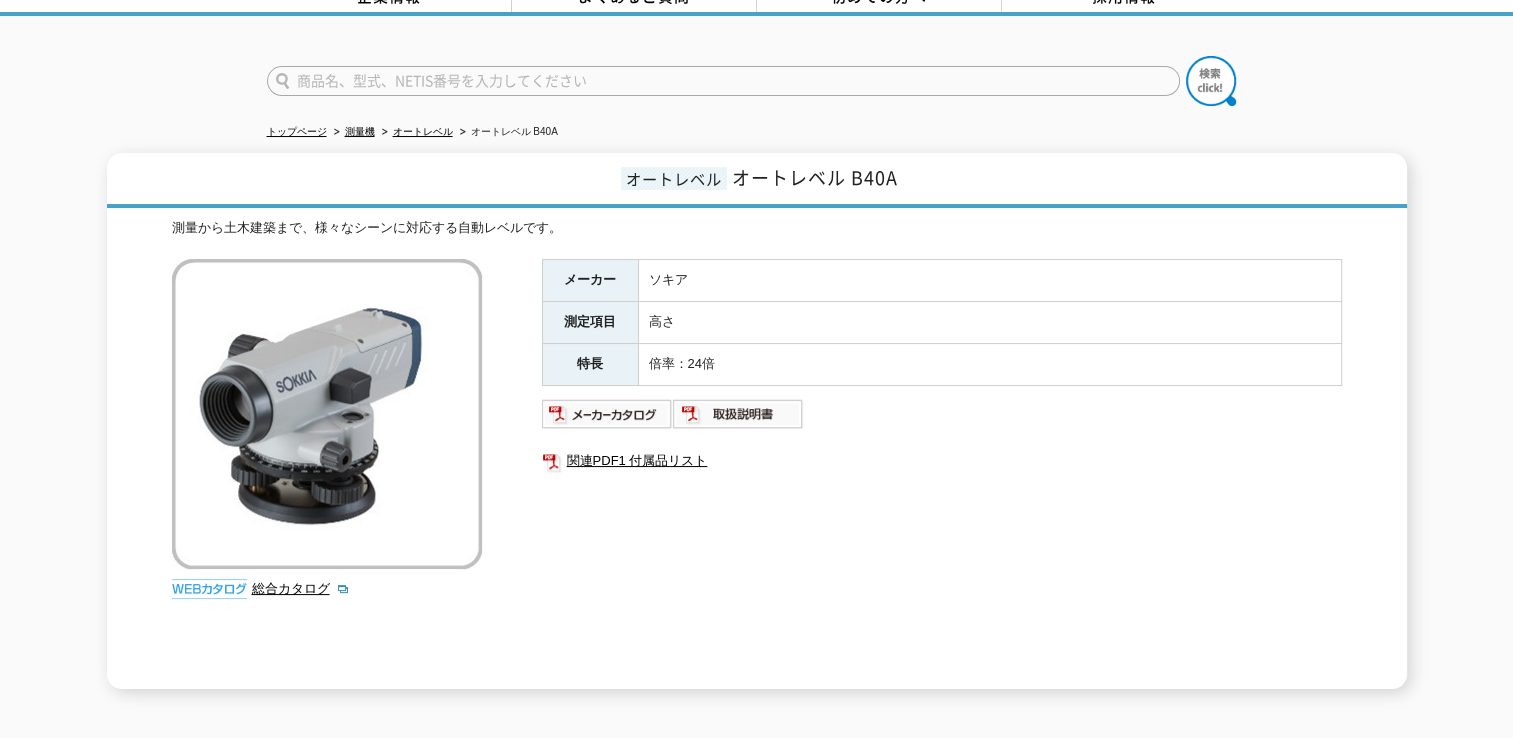 drag, startPoint x: 779, startPoint y: 349, endPoint x: 886, endPoint y: 493, distance: 179.40178 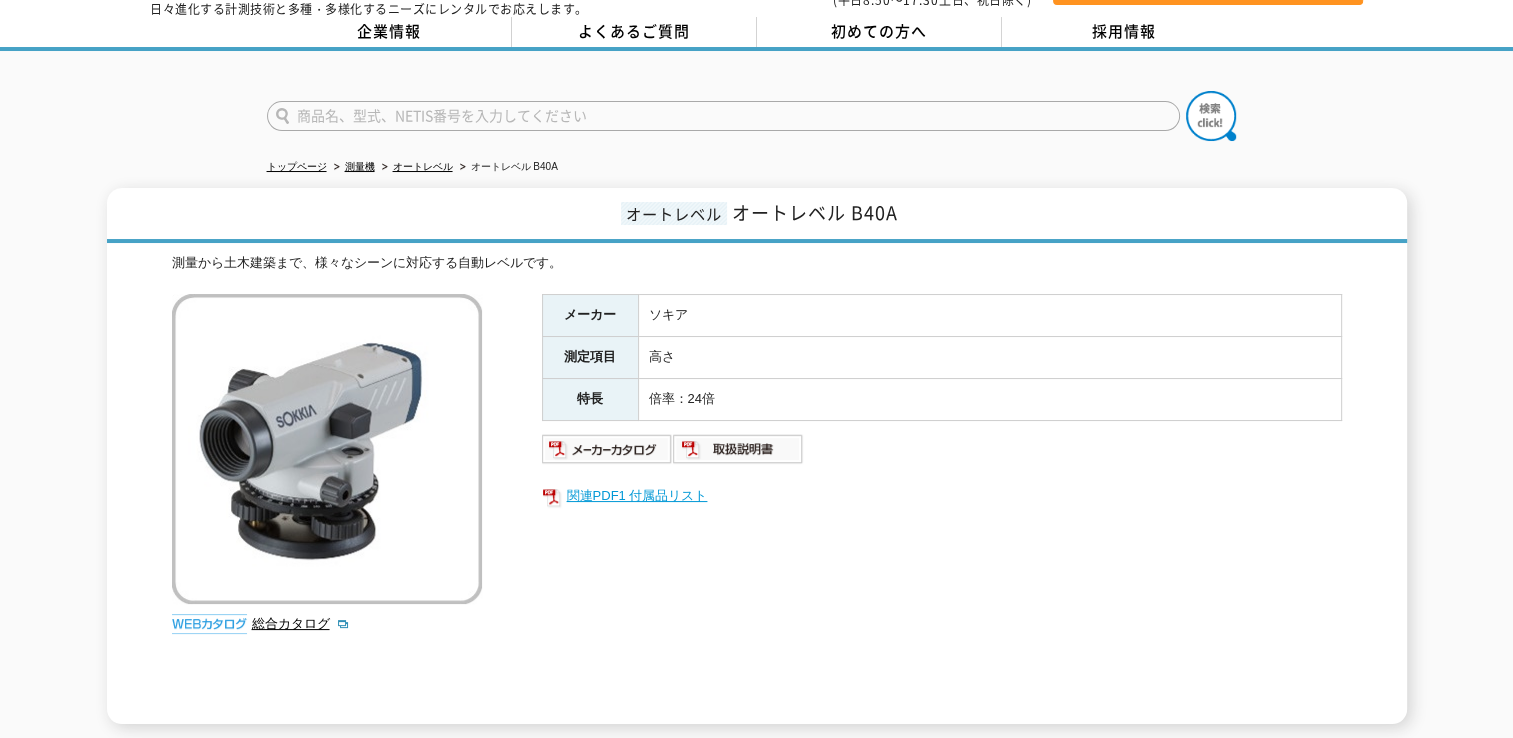 scroll, scrollTop: 100, scrollLeft: 0, axis: vertical 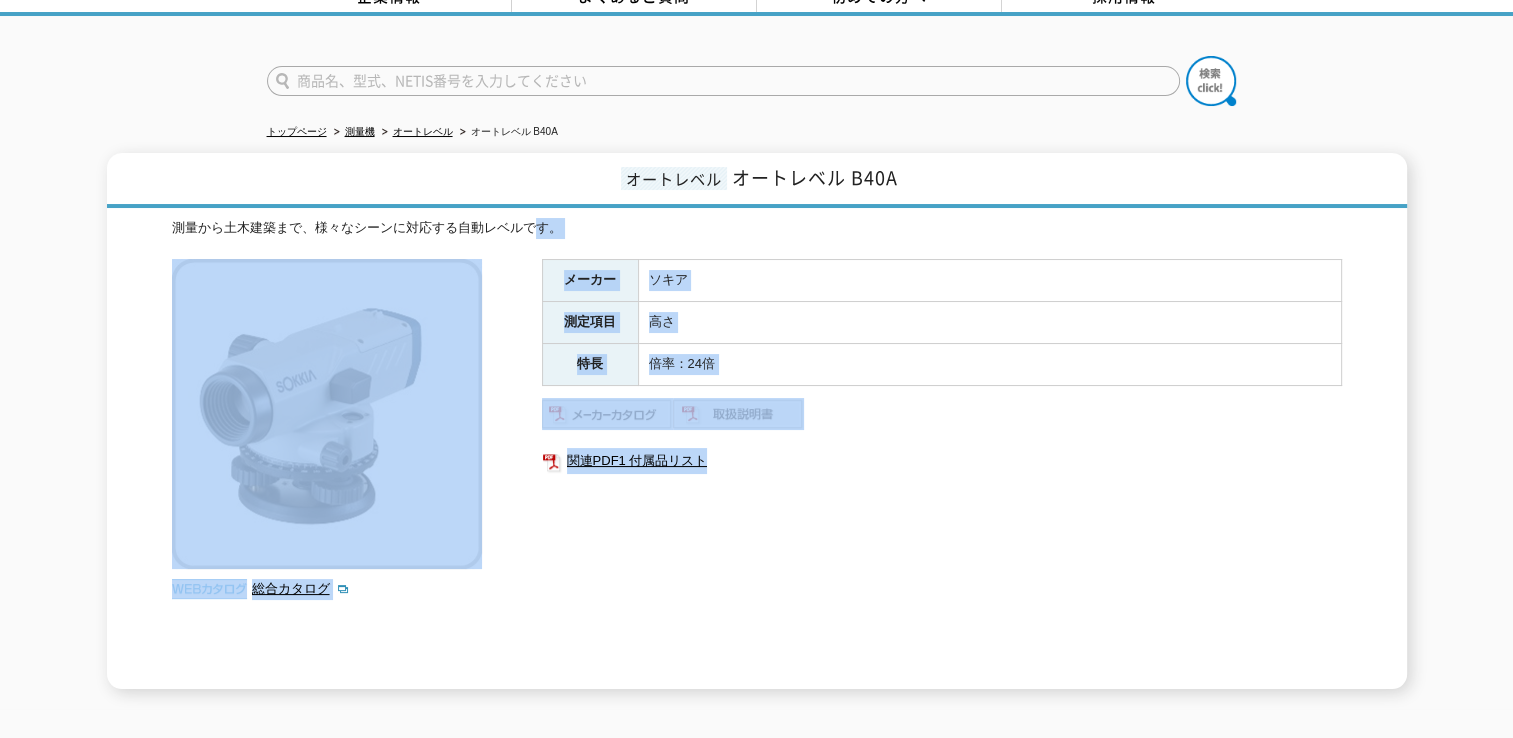 drag, startPoint x: 539, startPoint y: 434, endPoint x: 906, endPoint y: 490, distance: 371.2479 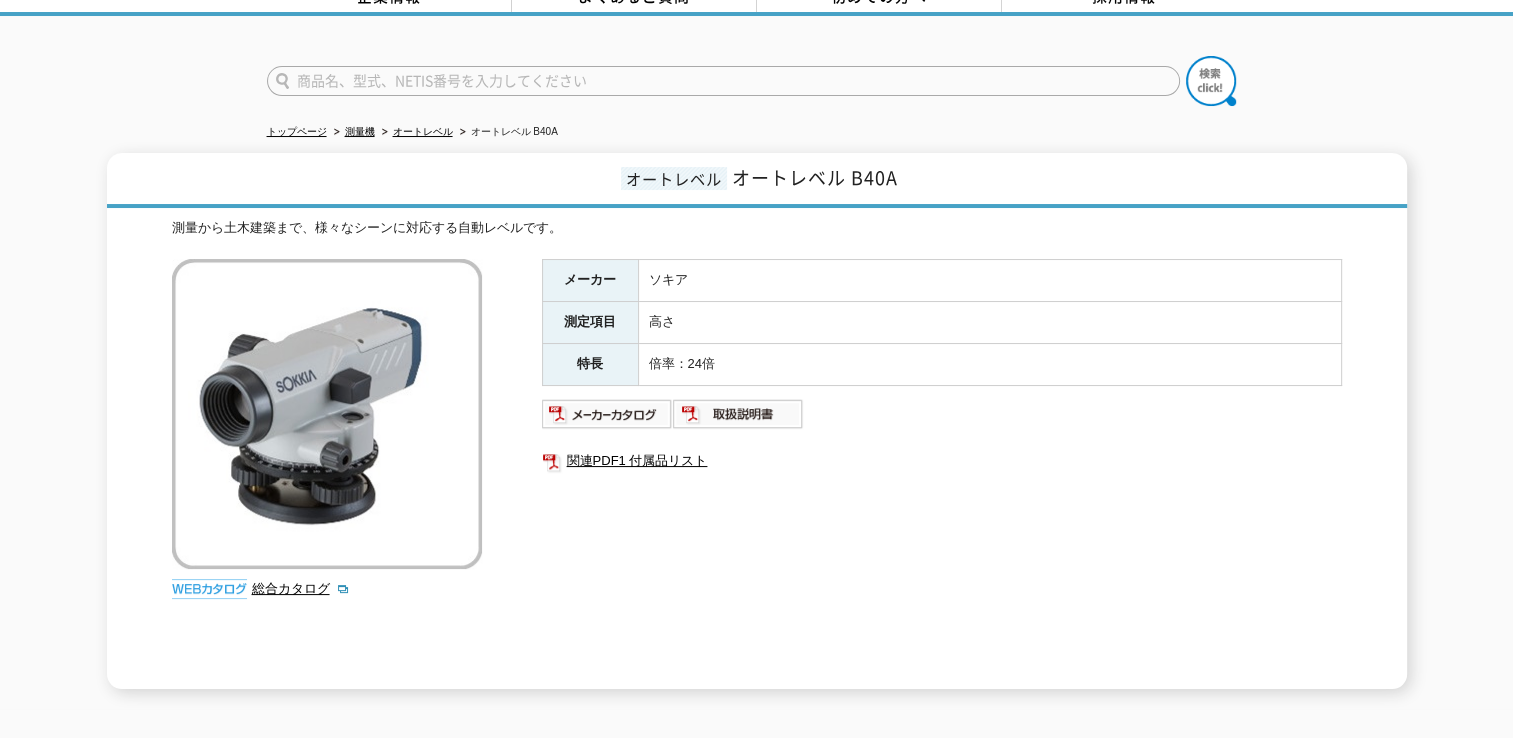 click on "測量から土木建築まで、様々なシーンに対応する自動レベルです。
総合カタログ
メーカー
ソキア
測定項目
高さ
特長
倍率：24倍
関連PDF1 付属品リスト" at bounding box center [757, 453] 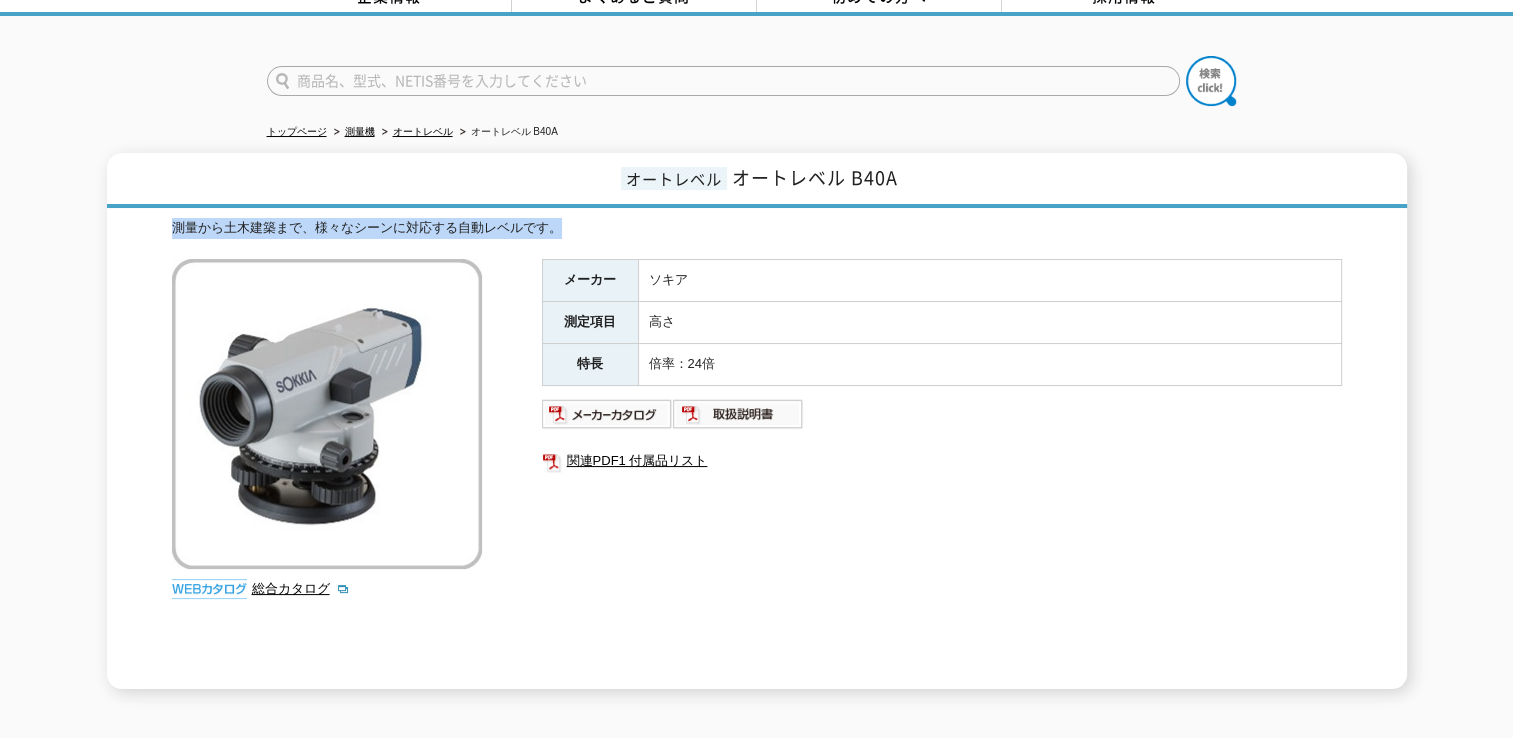 drag, startPoint x: 151, startPoint y: 226, endPoint x: 656, endPoint y: 222, distance: 505.01584 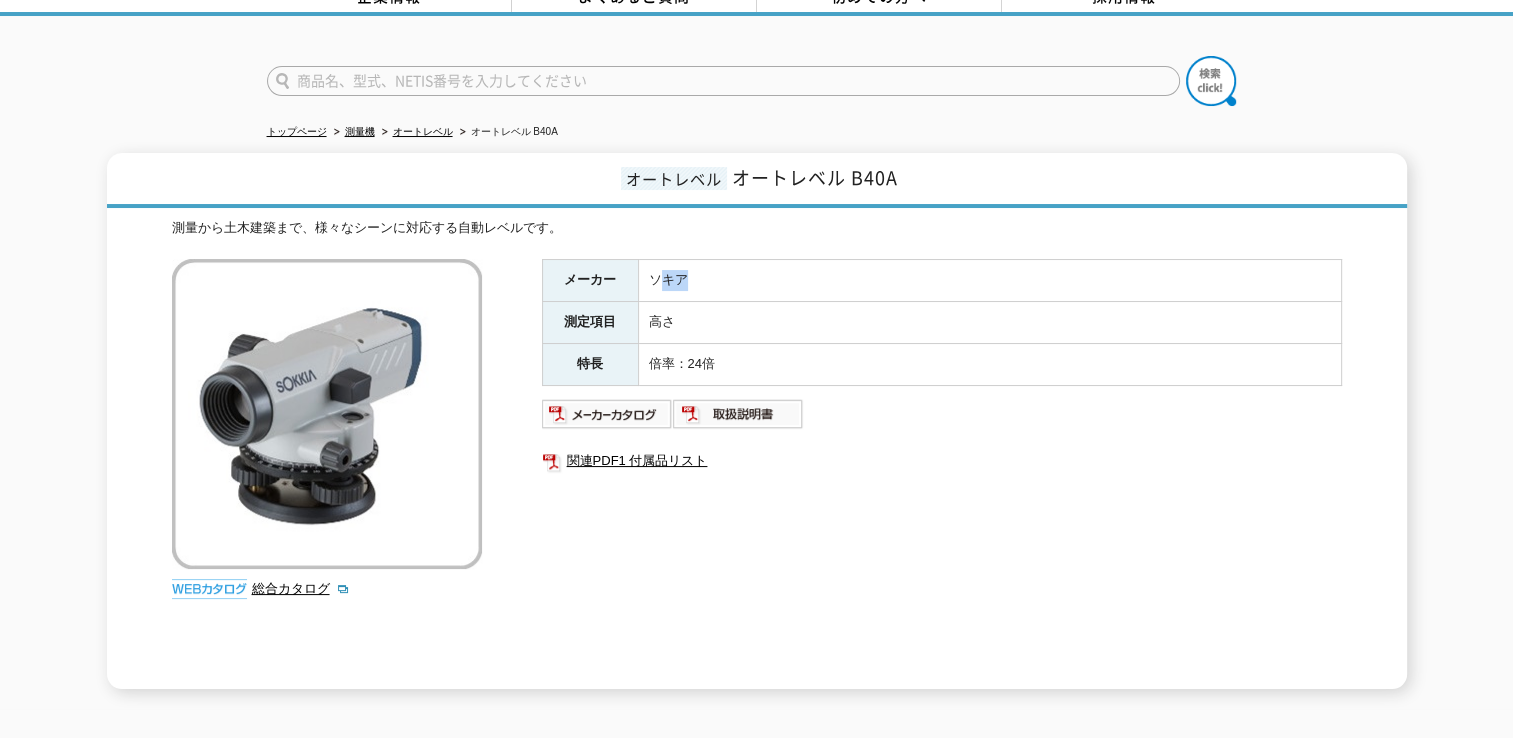 drag, startPoint x: 656, startPoint y: 285, endPoint x: 699, endPoint y: 285, distance: 43 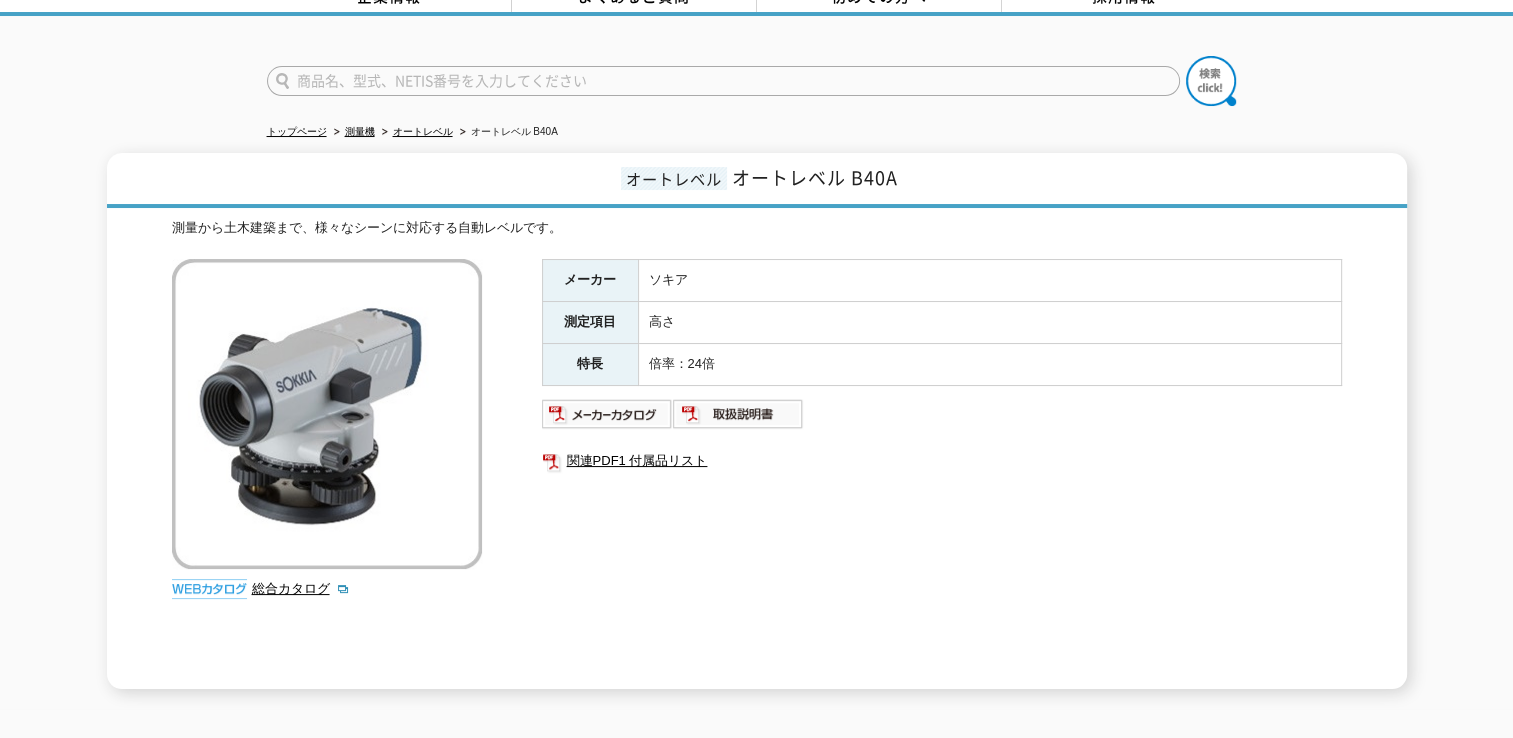 click on "メーカー
ソキア
測定項目
高さ
特長
倍率：24倍
関連PDF1 付属品リスト" at bounding box center (942, 474) 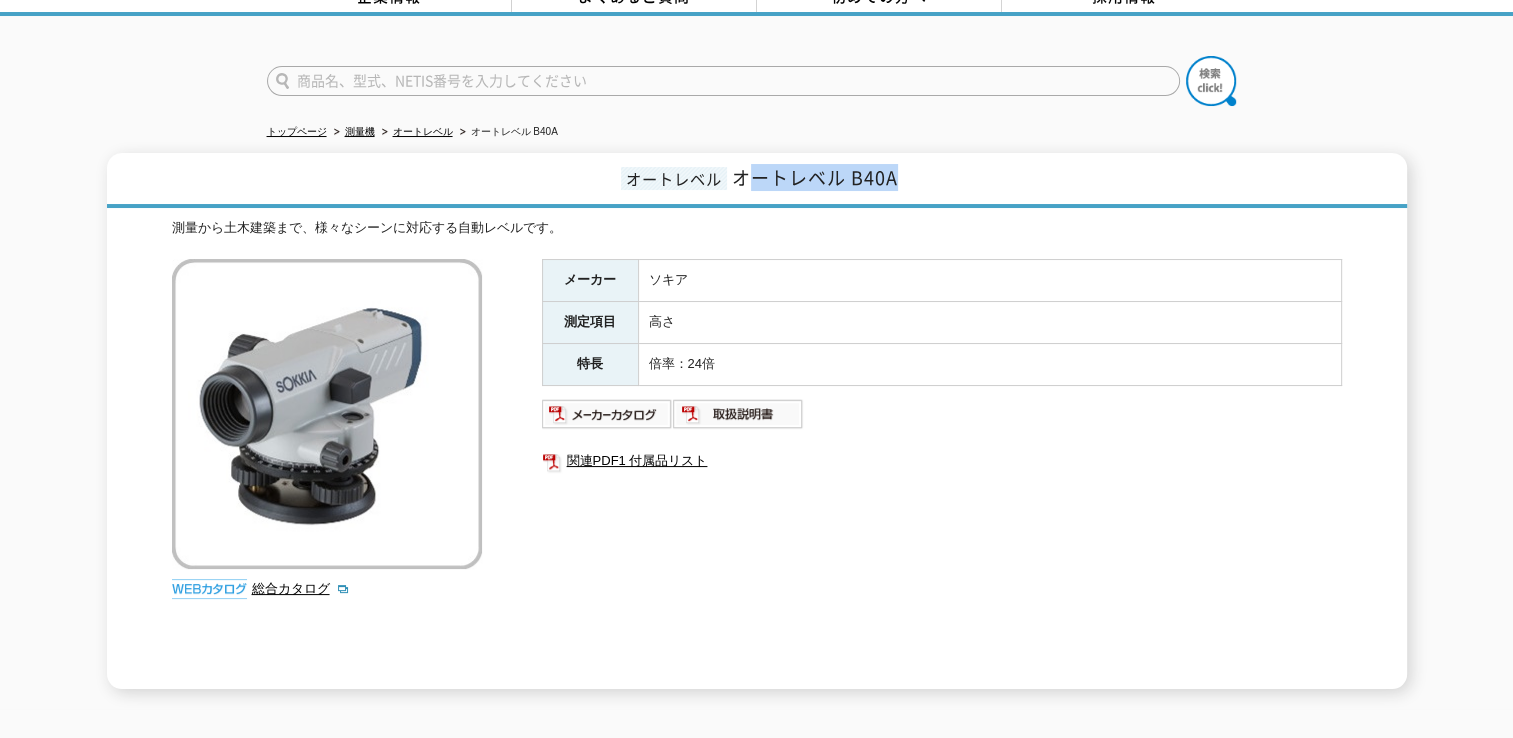 drag, startPoint x: 754, startPoint y: 189, endPoint x: 899, endPoint y: 206, distance: 145.99315 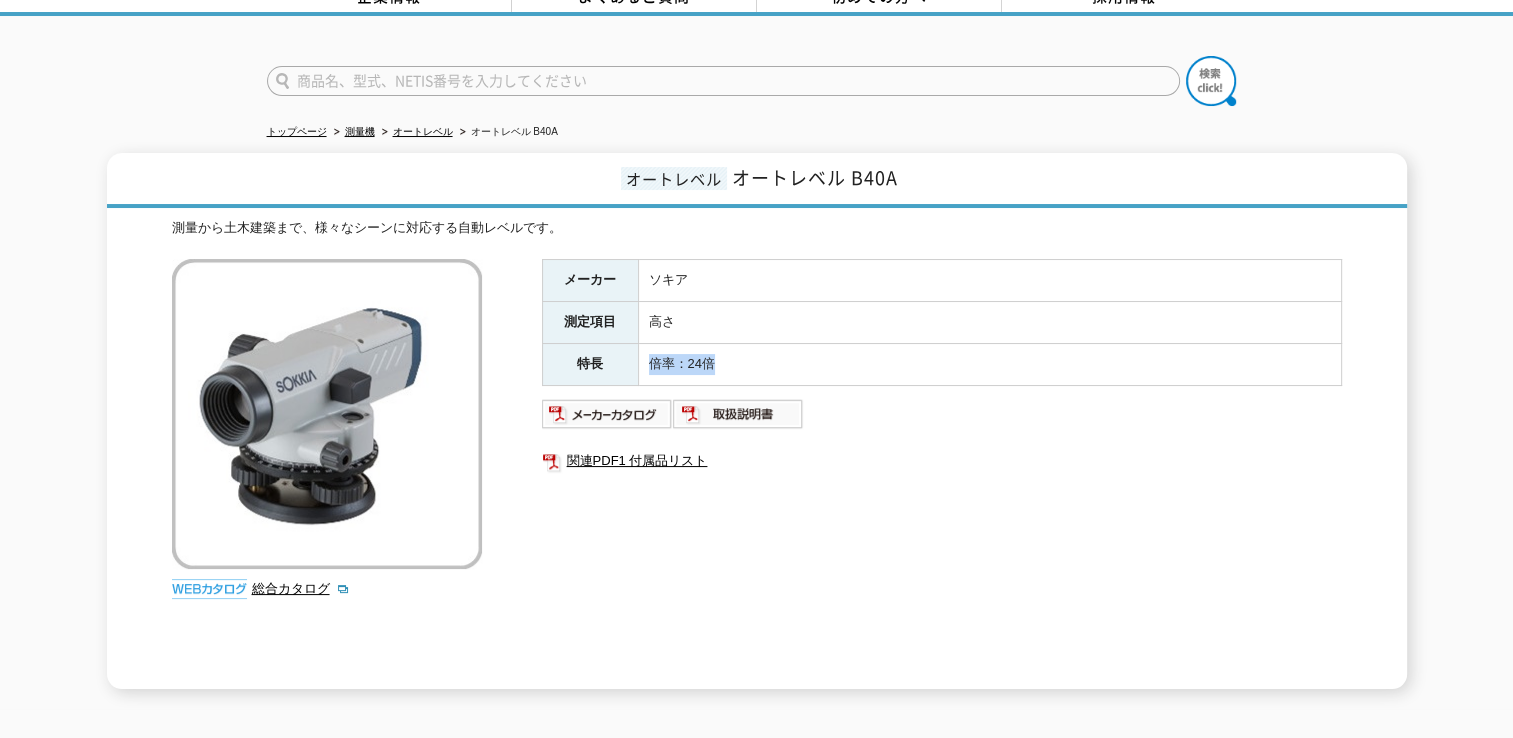 drag, startPoint x: 724, startPoint y: 358, endPoint x: 646, endPoint y: 365, distance: 78.31347 